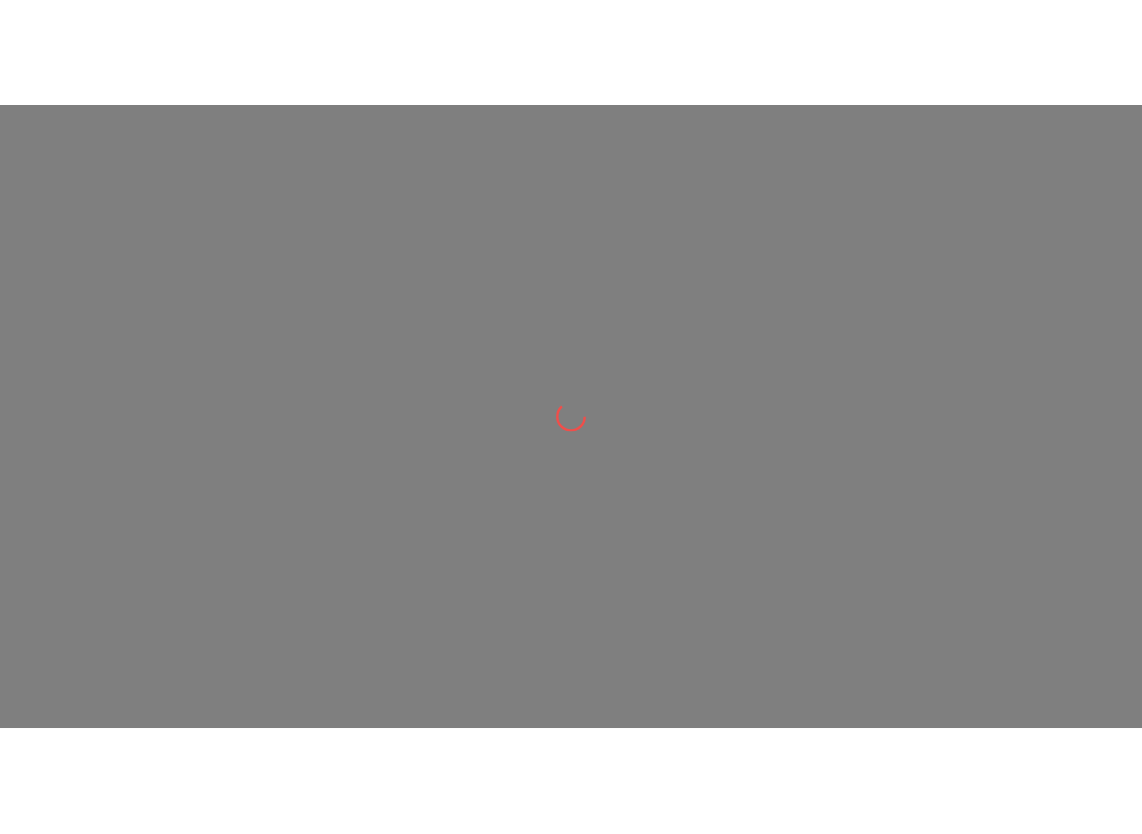 scroll, scrollTop: 0, scrollLeft: 0, axis: both 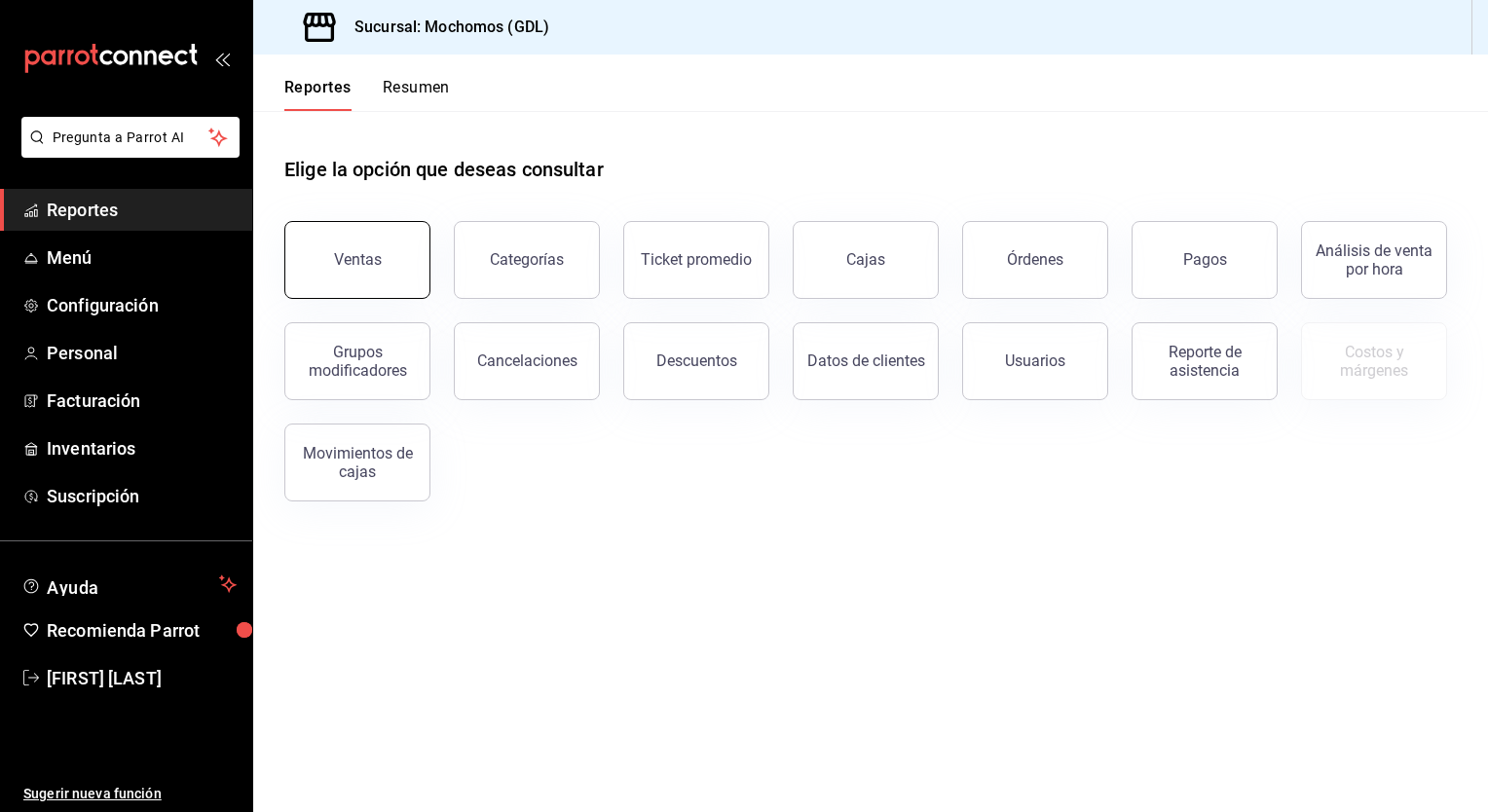drag, startPoint x: 0, startPoint y: 0, endPoint x: 336, endPoint y: 252, distance: 420 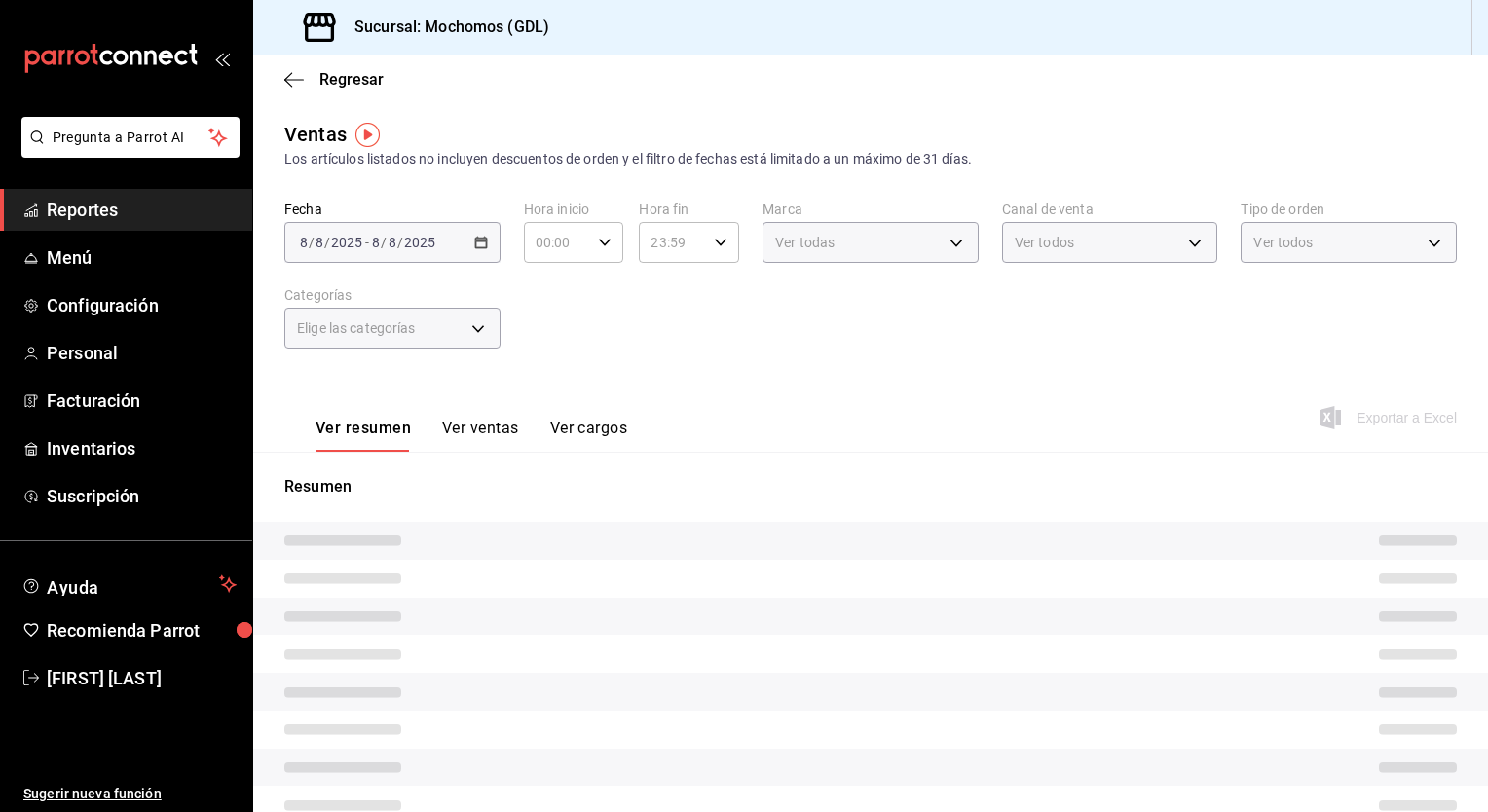 type on "05:00" 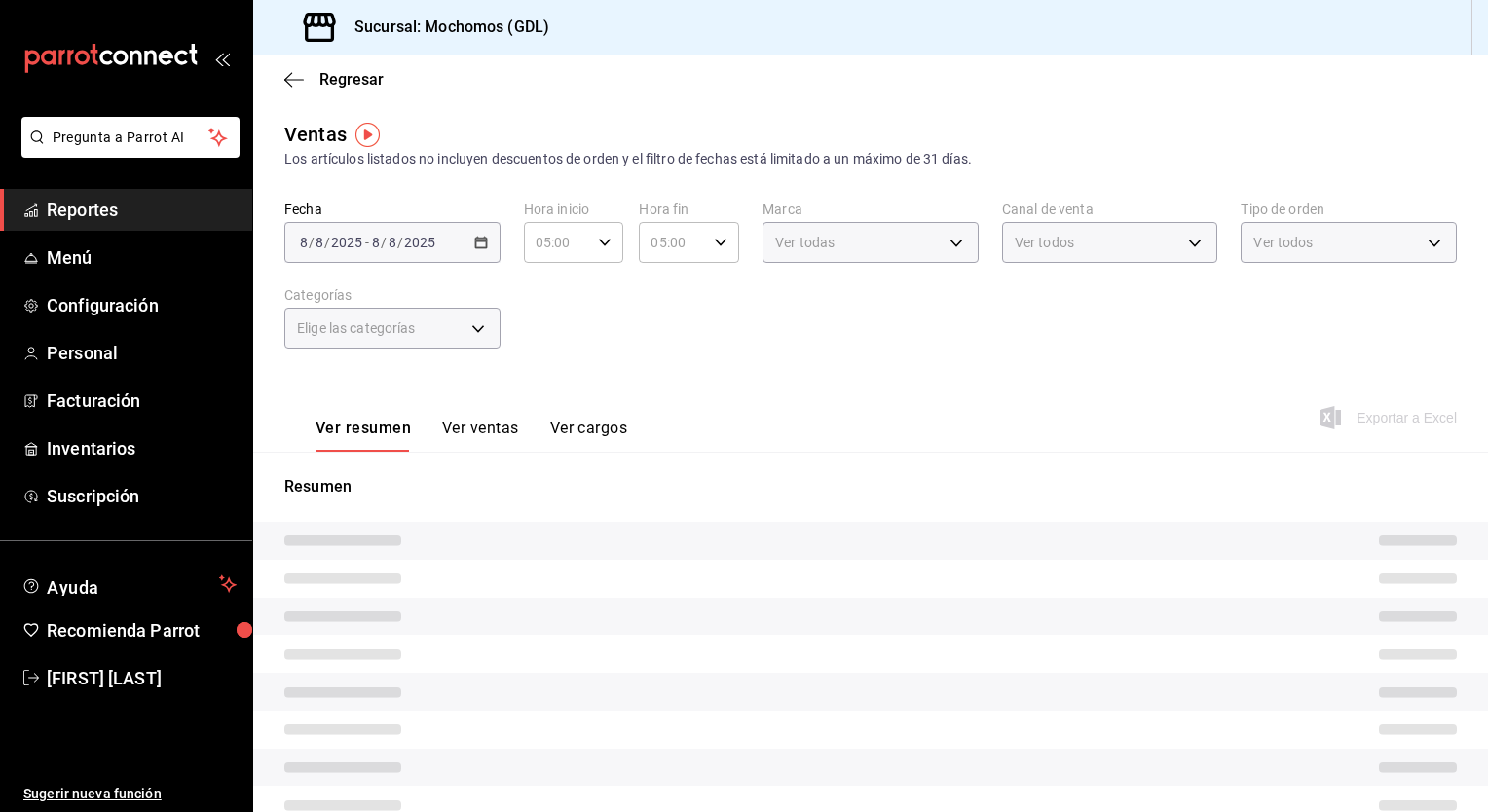type on "PARROT,UBER_EATS,RAPPI,DIDI_FOOD,ONLINE" 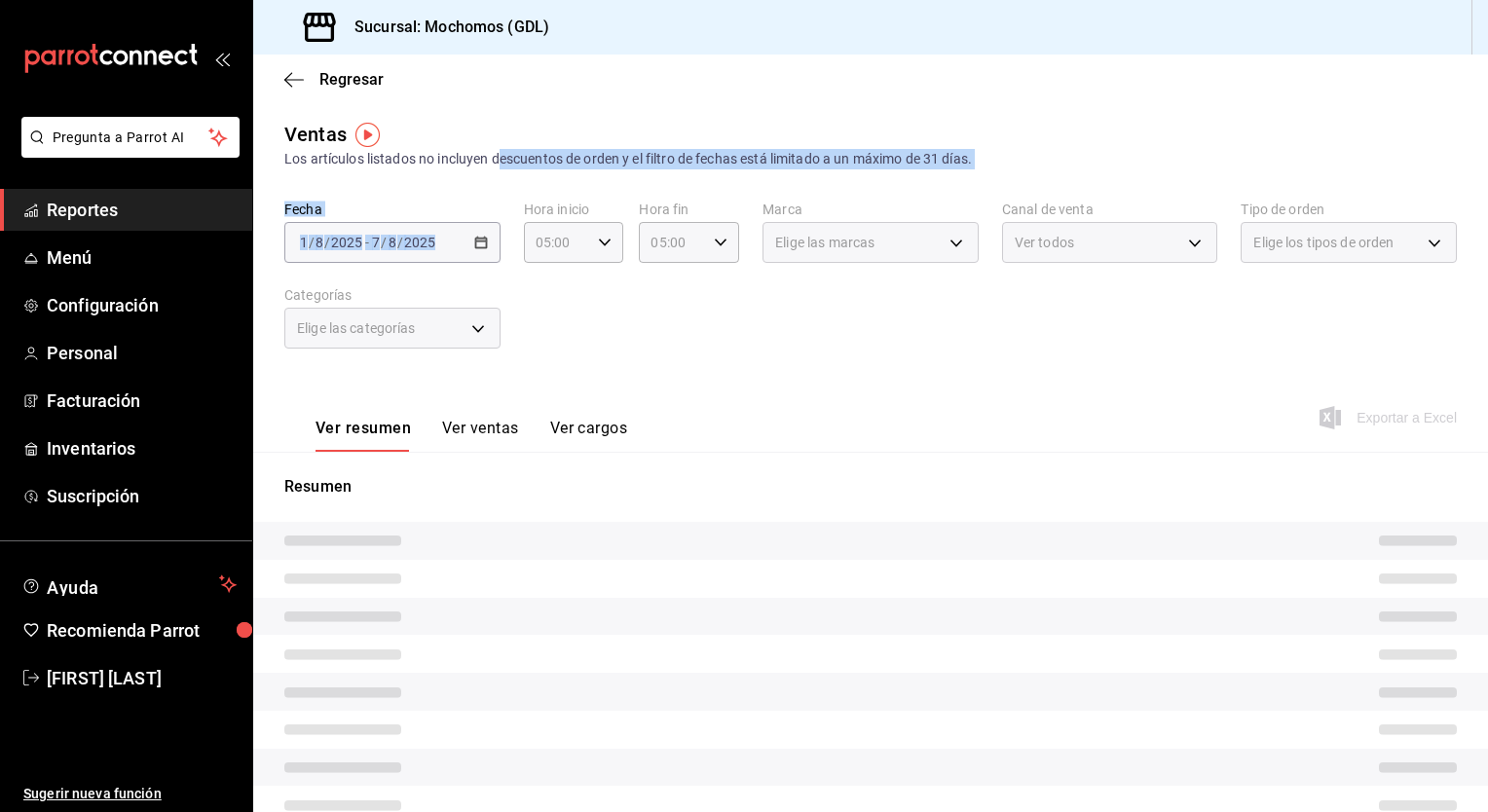 drag, startPoint x: 483, startPoint y: 230, endPoint x: 500, endPoint y: 166, distance: 66.21933 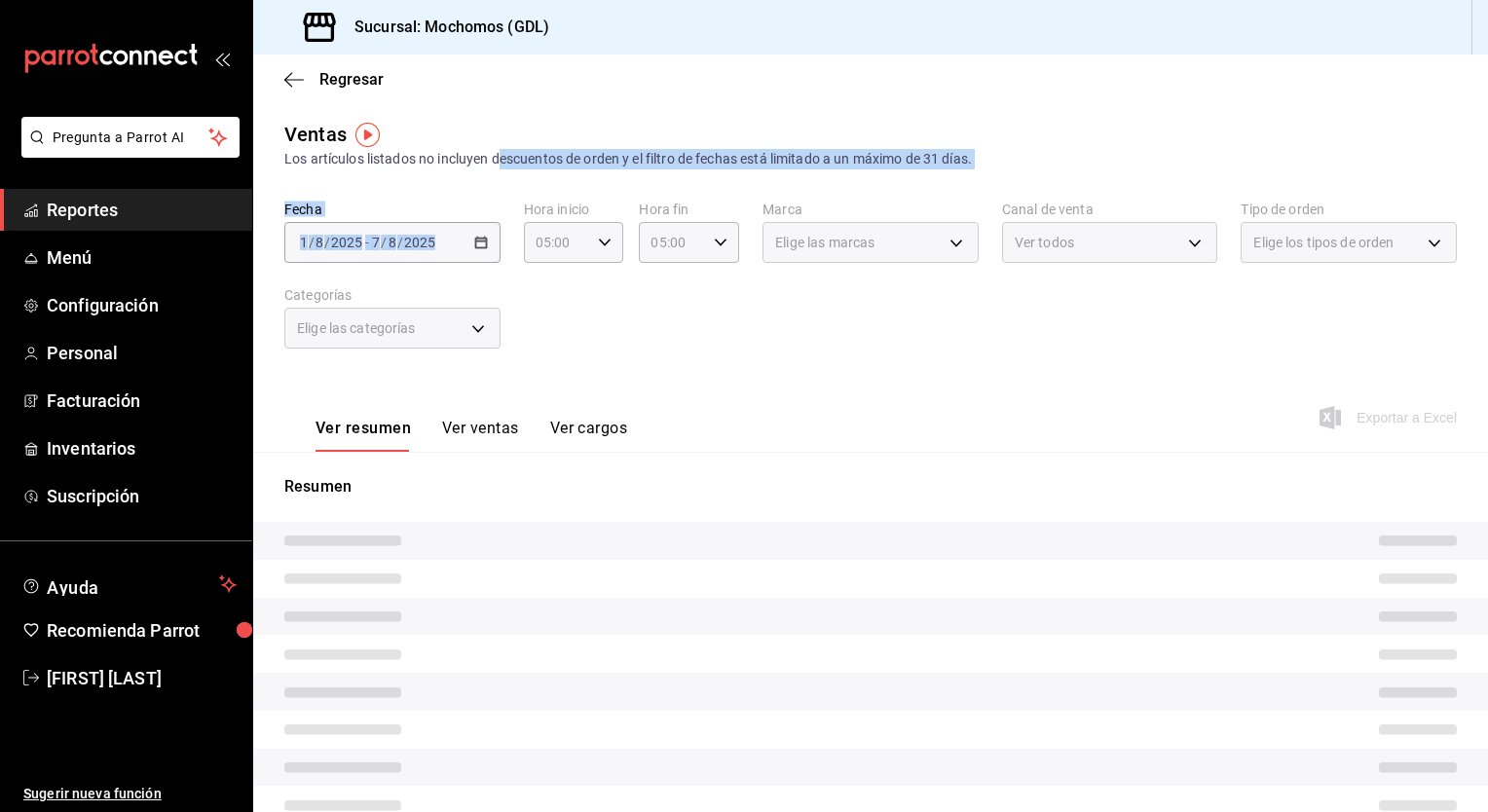 drag, startPoint x: 500, startPoint y: 166, endPoint x: 521, endPoint y: 279, distance: 114.93476 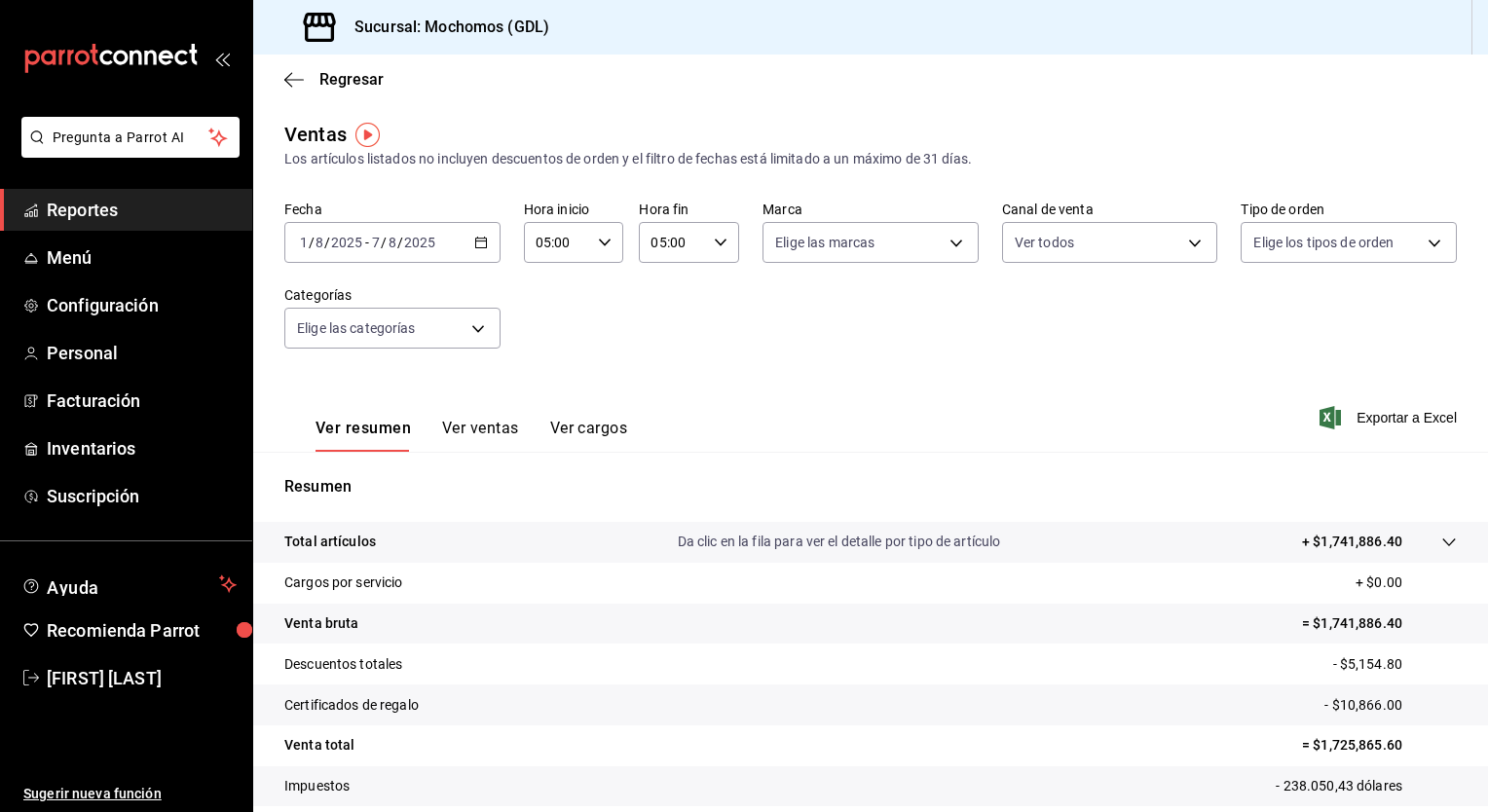 click 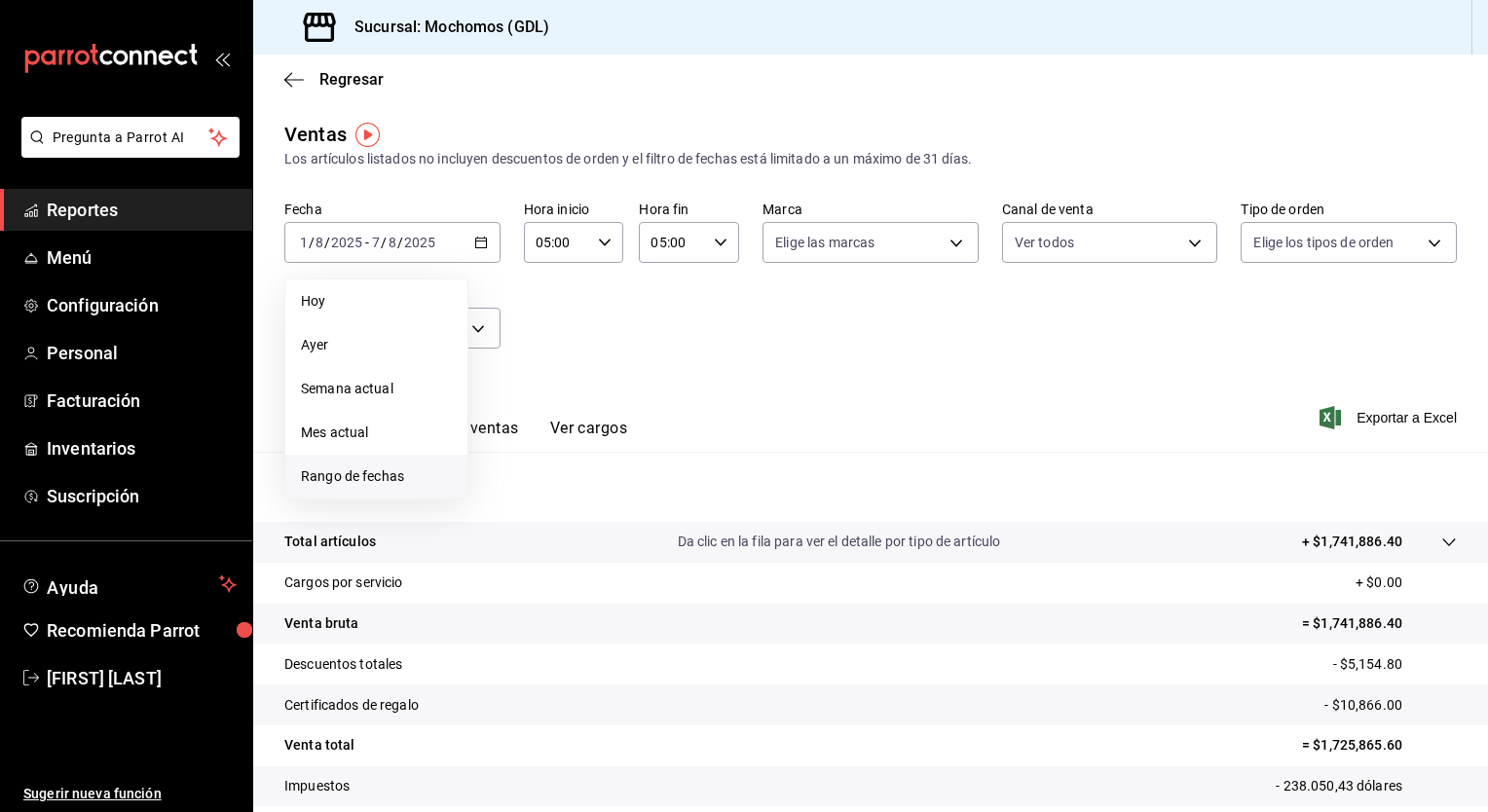 click on "Rango de fechas" at bounding box center [376, 476] 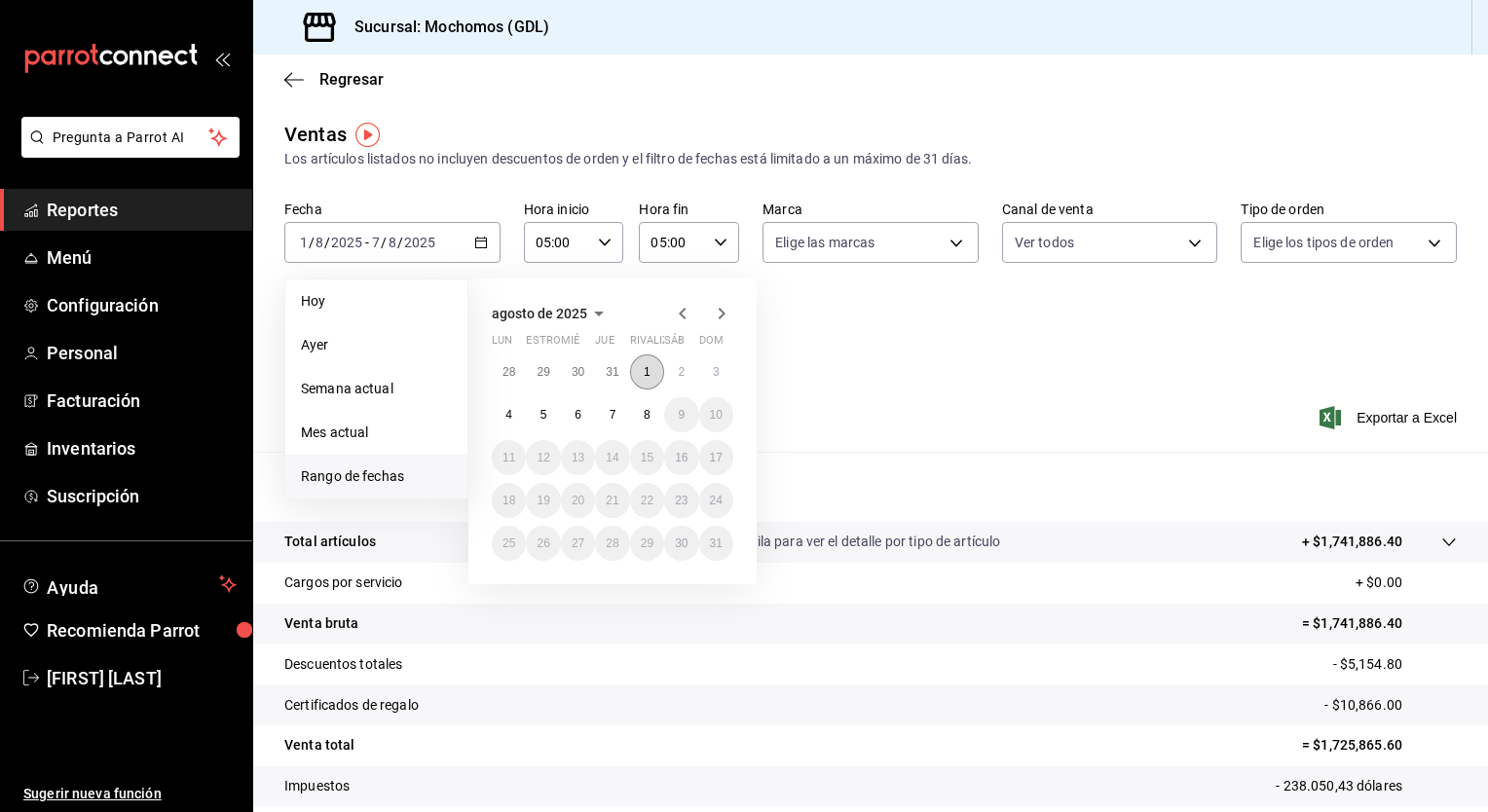 click on "1" at bounding box center (647, 372) 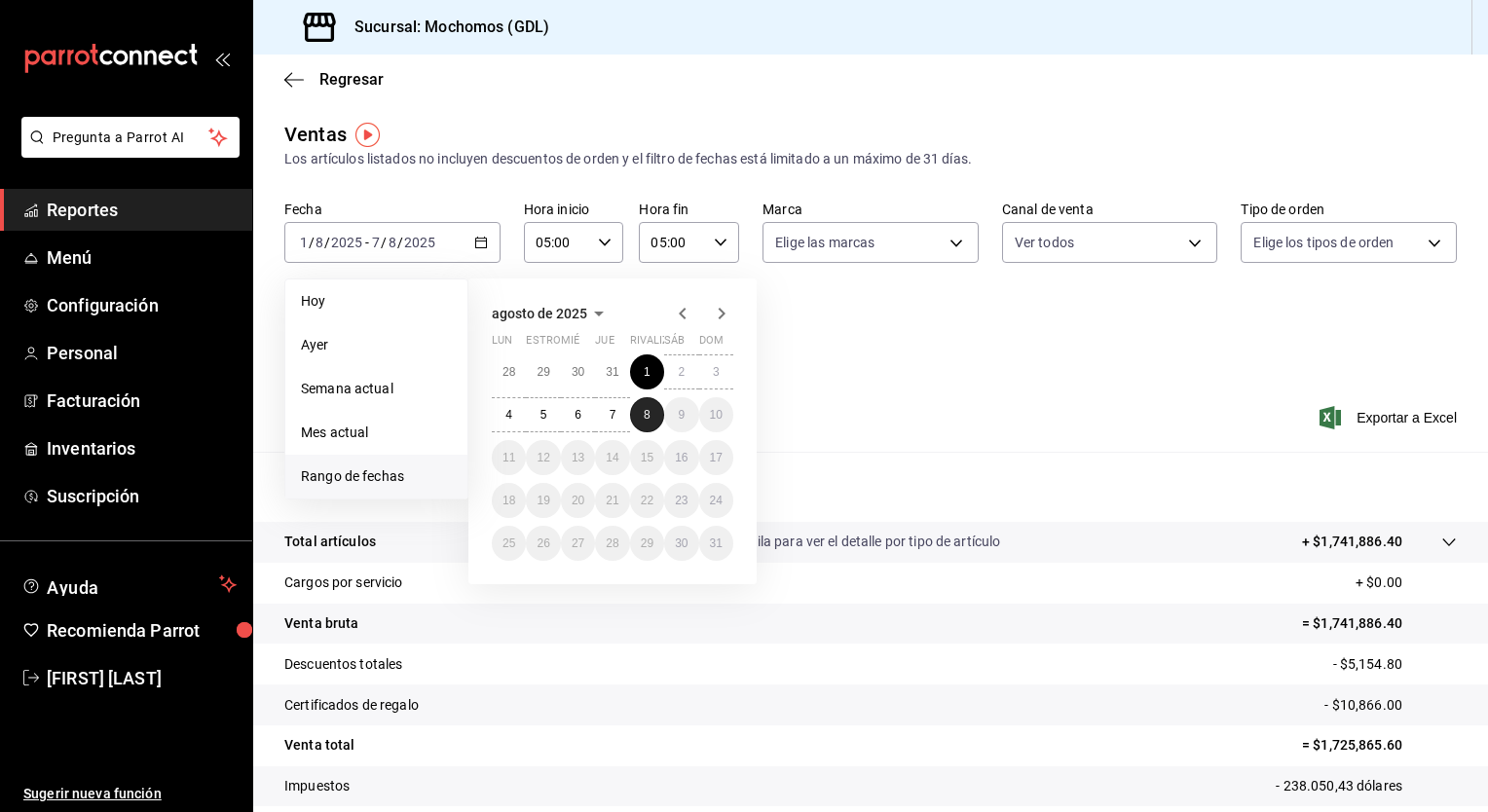 click on "8" at bounding box center (647, 415) 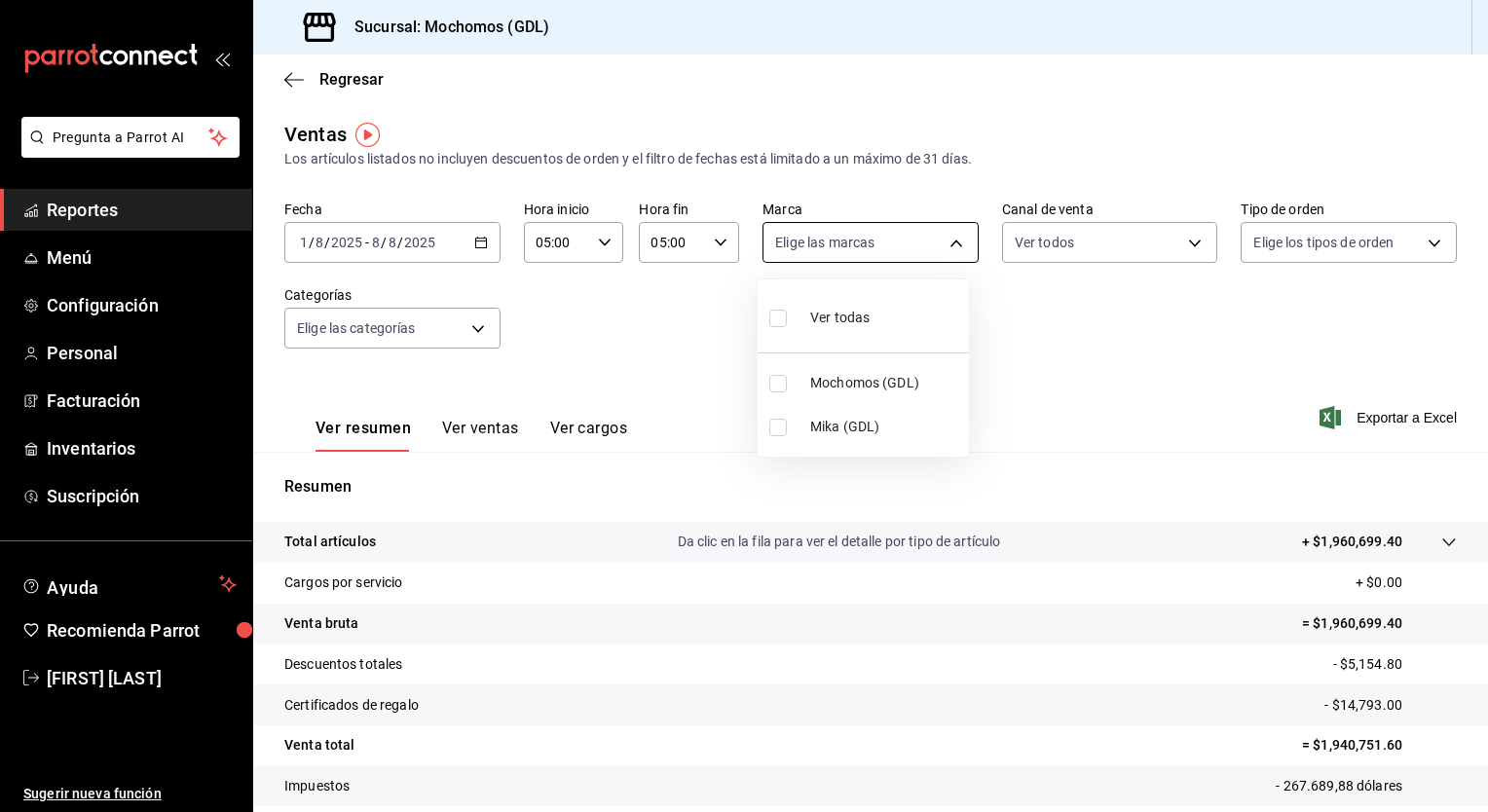 click on "Pregunta a Parrot AI Reportes   Menú   Configuración   Personal   Facturación   Inventarios   Suscripción   Ayuda Recomienda Parrot   [FIRST] [LAST]   Sugerir nueva función   Sucursal: Mochomos ([CITY]) Regresar Ventas Los artículos listados no incluyen descuentos de orden y el filtro de fechas está limitado a un máximo de 31 días. Fecha [DATE] [DATE] - [DATE] [DATE] Hora inicio 05:00 Hora inicio Hora fin 05:00 Hora fin Marca Elige las marcas Canal de venta Ver todos PARROT,UBER_EATS,RAPPI,DIDI_FOOD,ONLINE Tipo de orden Elige los tipos de orden Categorías Elige las categorías Ver resumen Ver ventas Ver cargos Exportar a Excel Resumen Total artículos Da clic en la fila para ver el detalle por tipo de artículo + $1,960,699.40 Cargos por servicio + $0.00 Venta bruta = $1,960,699.40 Descuentos totales - $5,154.80 Certificados de regalo - $14,793.00 Venta total = $1,940,751.60 Impuestos - 267.689,88 dólares Venta neta = $1,673,061.72 Pregunta a Parrot AI Reportes   Menú     Personal" at bounding box center [744, 406] 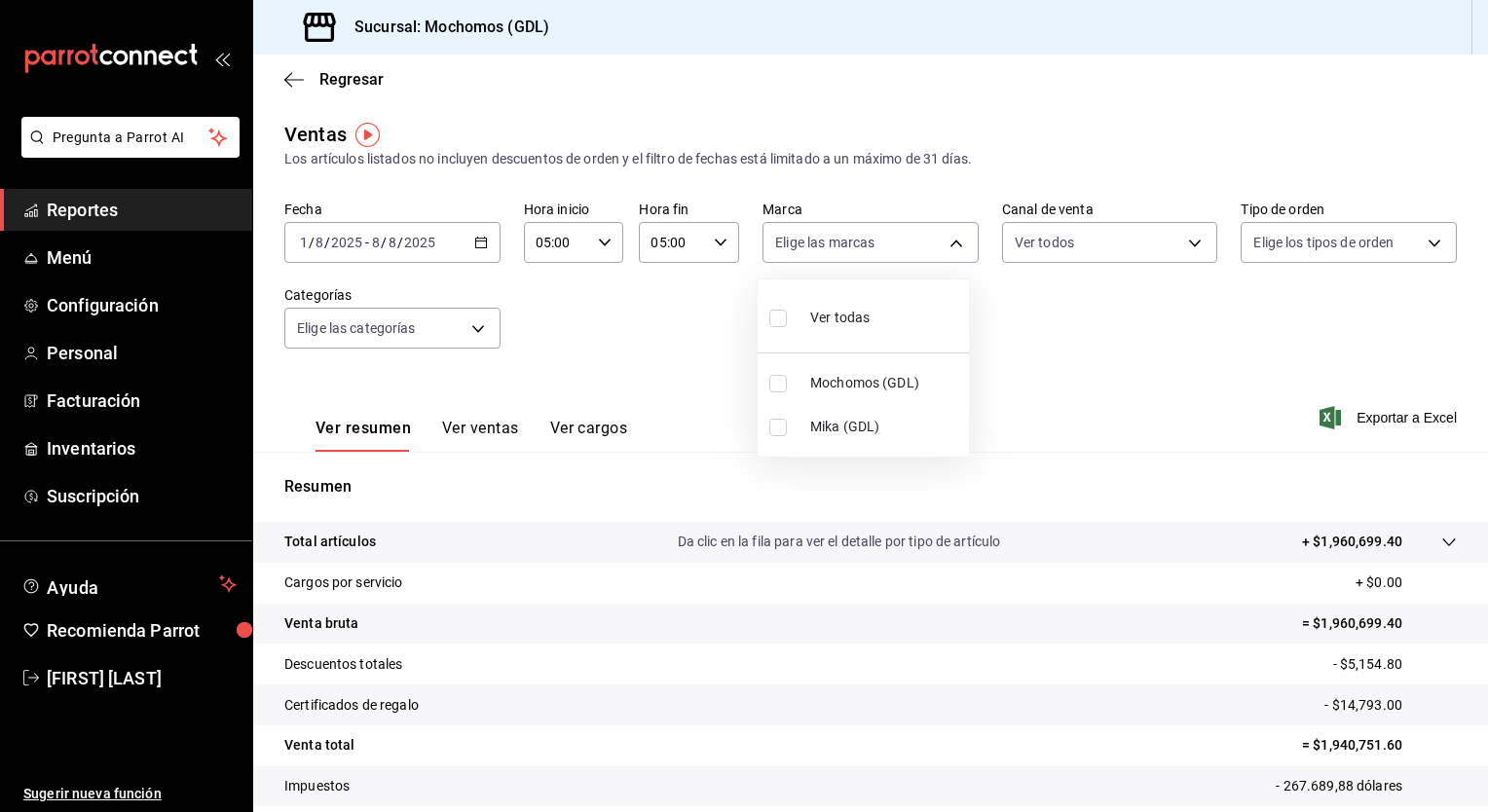 click on "Ver todas" at bounding box center [863, 315] 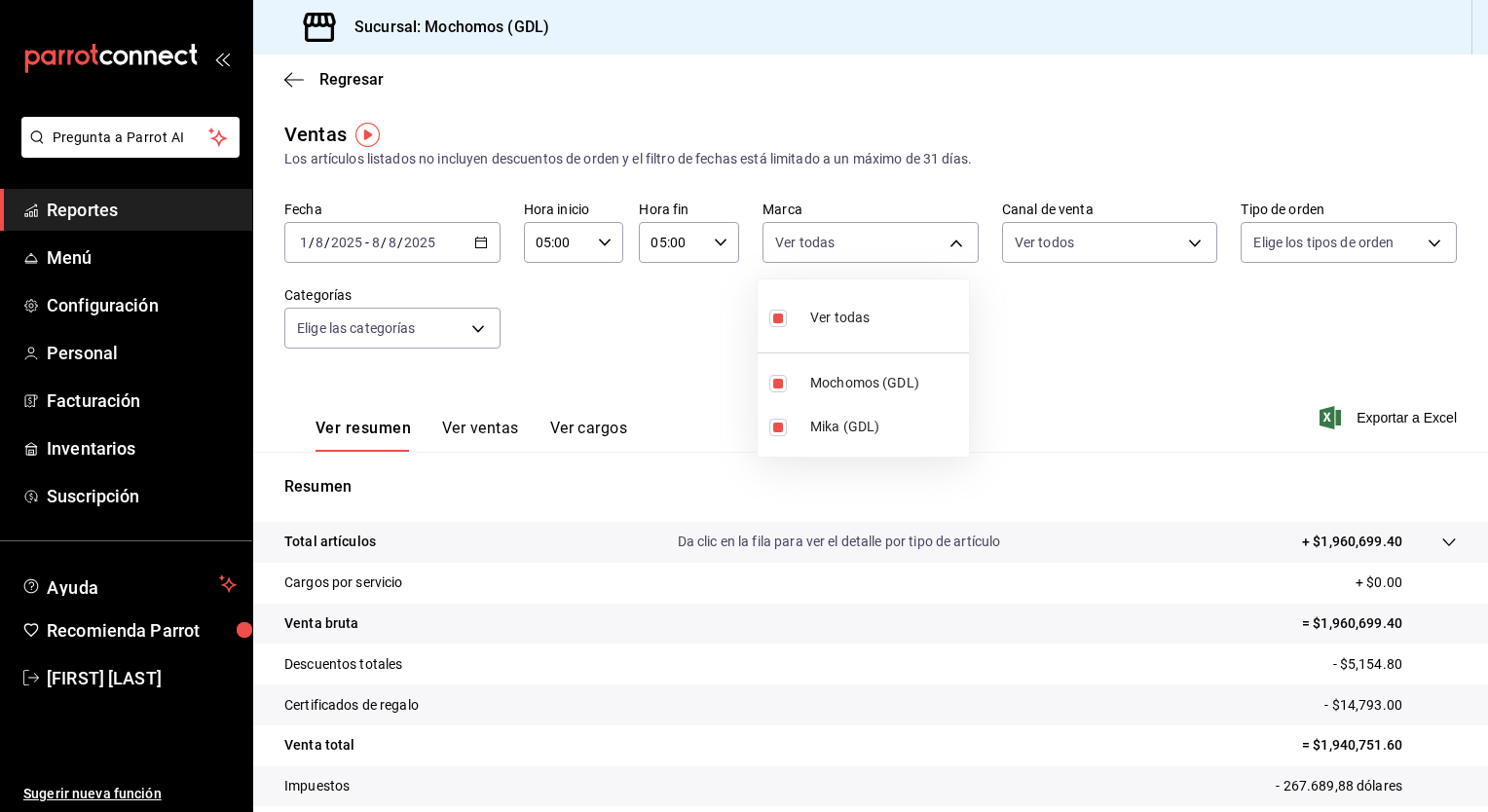 click at bounding box center (744, 406) 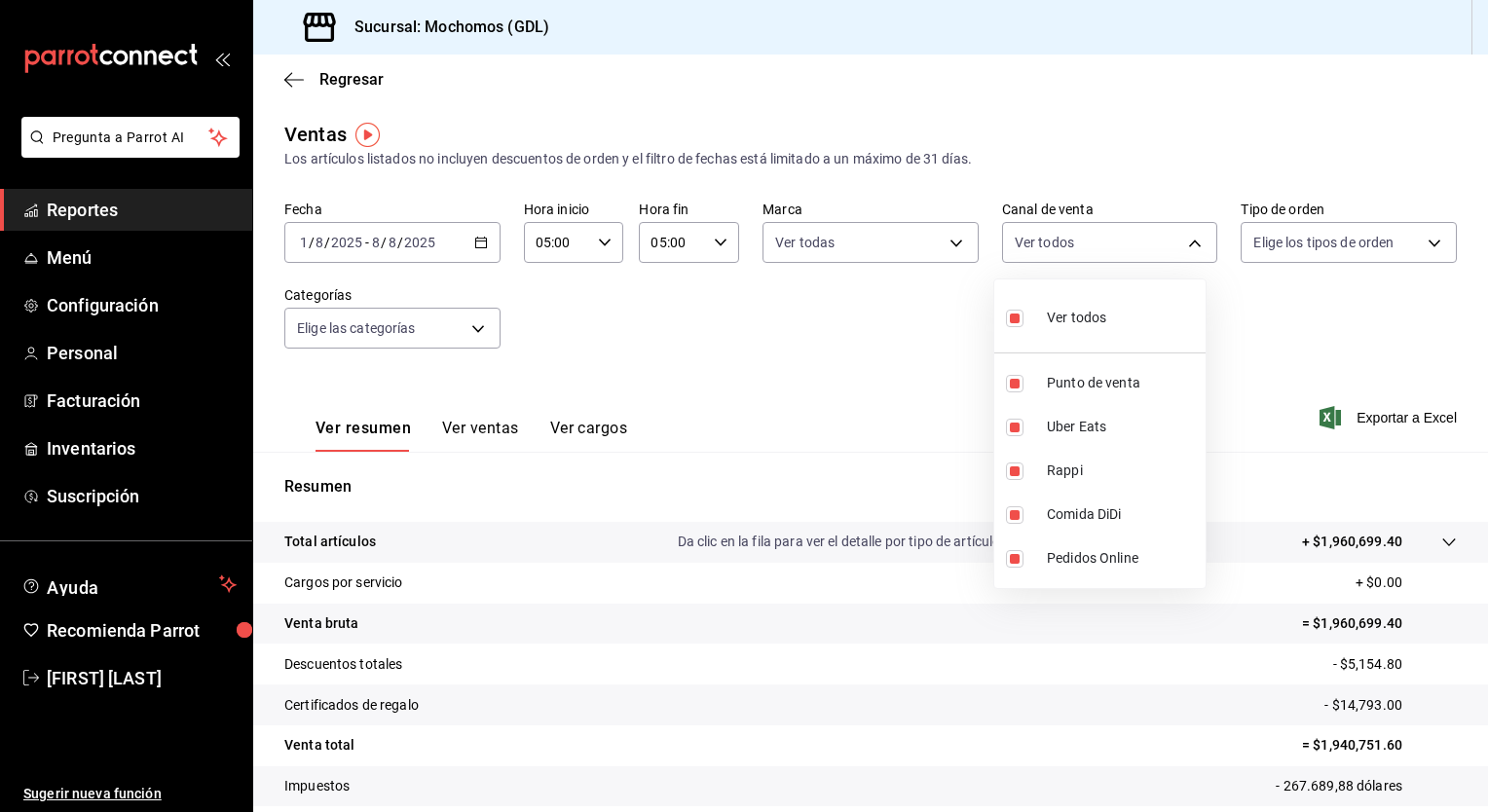 click on "Pregunta a Parrot AI Reportes   Menú   Configuración   Personal   Facturación   Inventarios   Suscripción   Ayuda Recomienda Parrot   [FIRST] [LAST]   Sugerir nueva función   Sucursal: Mochomos ([CITY]) Regresar Ventas Los artículos listados no incluyen descuentos de orden y el filtro de fechas está limitado a un máximo de 31 días. Fecha [DATE] [DATE] - [DATE] [DATE] Hora inicio 05:00 Hora inicio Hora fin 05:00 Hora fin Marca Ver todas [UUID],[UUID] Canal de venta Ver todos PARROT,UBER_EATS,RAPPI,DIDI_FOOD,ONLINE Tipo de orden Elige los tipos de orden Categorías Elige las categorías Ver resumen Ver ventas Ver cargos Exportar a Excel Resumen Total artículos Da clic en la fila para ver el detalle por tipo de artículo + $1,960,699.40 Cargos por servicio + $0.00 Venta bruta = $1,960,699.40 Descuentos totales - $5,154.80 Certificados de regalo - $14,793.00 Venta total = $1,940,751.60 Impuestos - 267.689,88 dólares Venta neta" at bounding box center [744, 406] 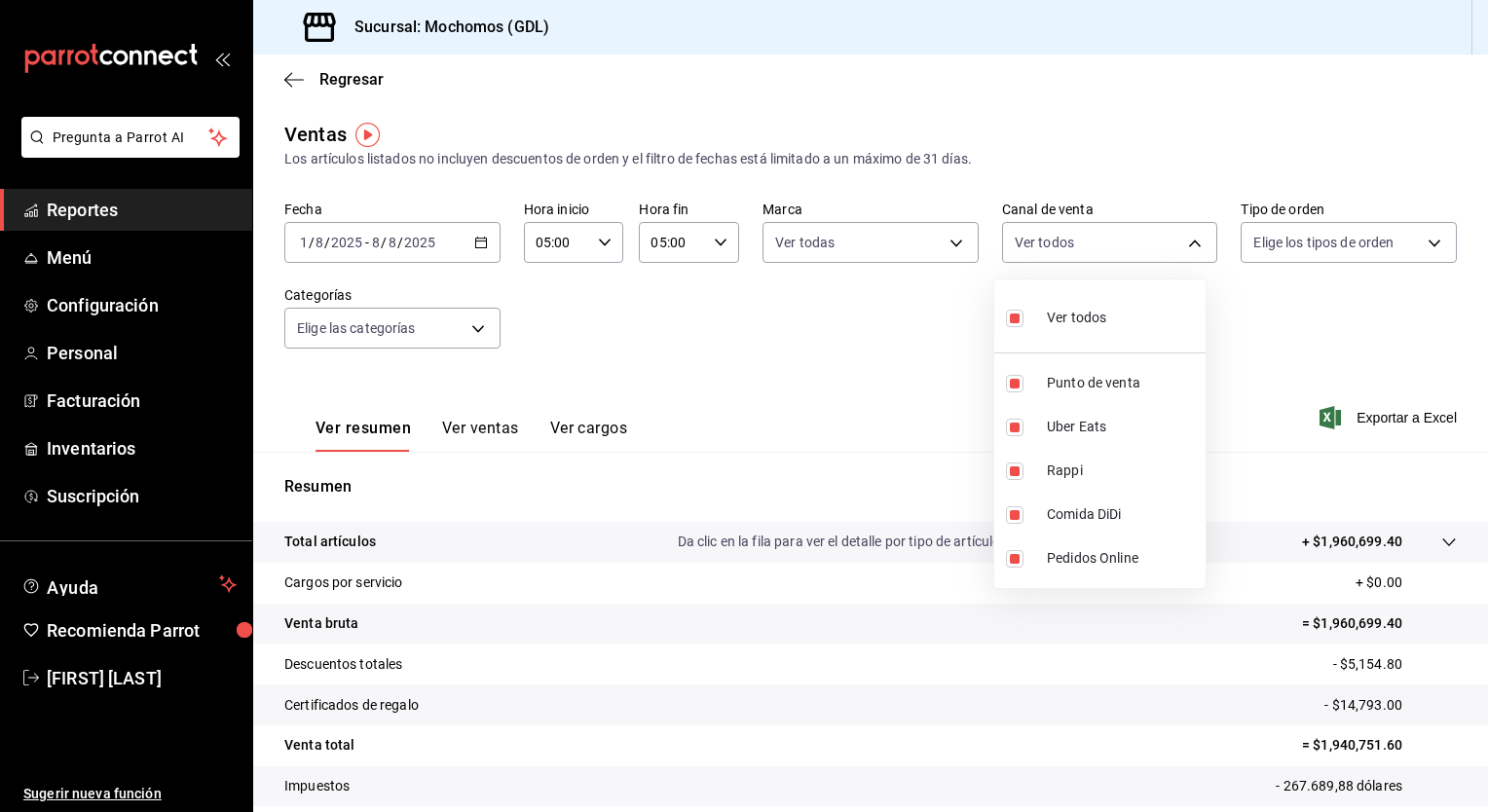 click at bounding box center (744, 406) 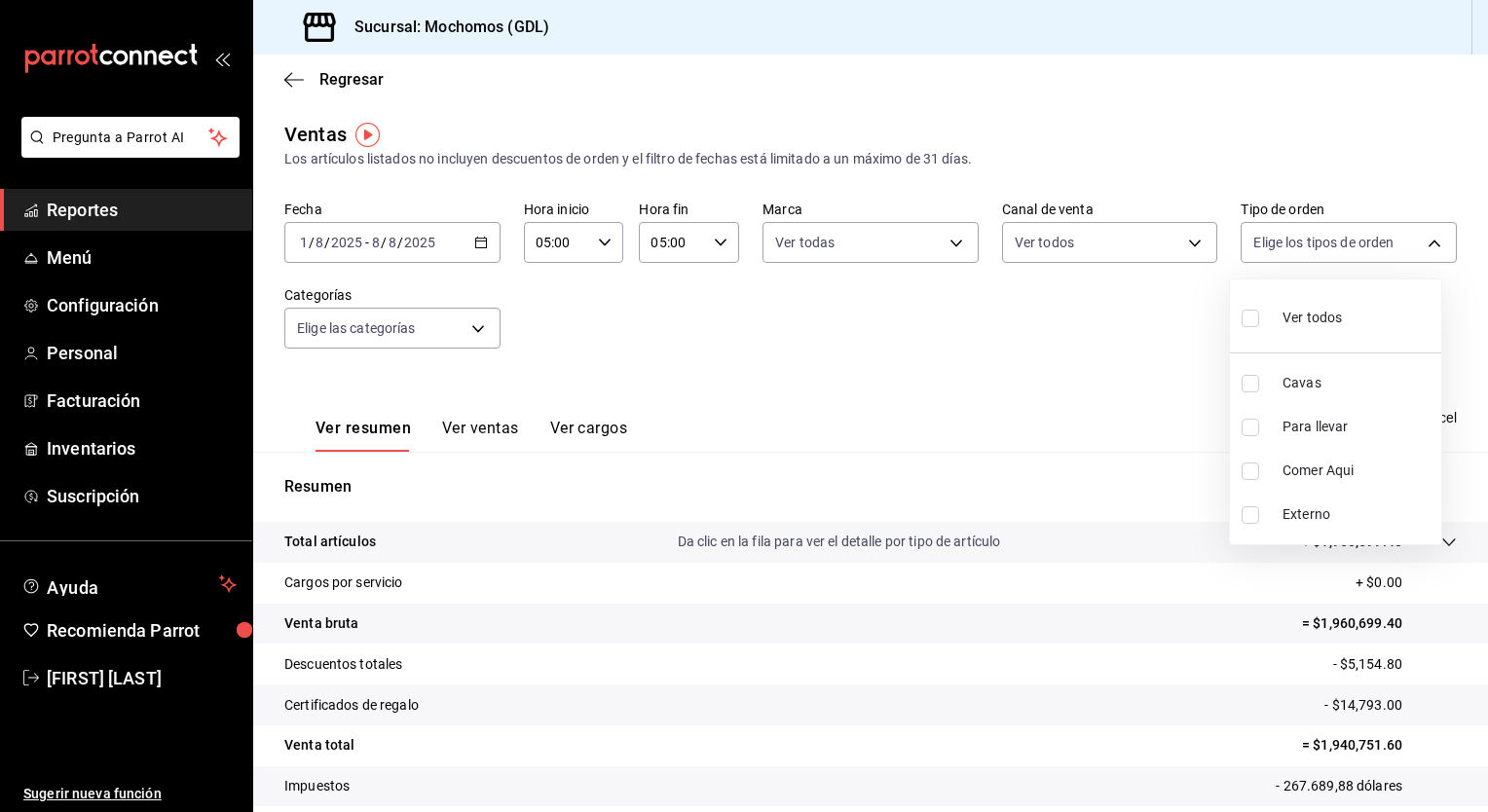 click on "Pregunta a Parrot AI Reportes   Menú   Configuración   Personal   Facturación   Inventarios   Suscripción   Ayuda Recomienda Parrot   [FIRST] [LAST]   Sugerir nueva función   Sucursal: Mochomos ([CITY]) Regresar Ventas Los artículos listados no incluyen descuentos de orden y el filtro de fechas está limitado a un máximo de 31 días. Fecha [DATE] [DATE] - [DATE] [DATE] Hora inicio 05:00 Hora inicio Hora fin 05:00 Hora fin Marca Ver todas [UUID],[UUID] Canal de venta Ver todos PARROT,UBER_EATS,RAPPI,DIDI_FOOD,ONLINE Tipo de orden Elige los tipos de orden Categorías Elige las categorías Ver resumen Ver ventas Ver cargos Exportar a Excel Resumen Total artículos Da clic en la fila para ver el detalle por tipo de artículo + $1,960,699.40 Cargos por servicio + $0.00 Venta bruta = $1,960,699.40 Descuentos totales - $5,154.80 Certificados de regalo - $14,793.00 Venta total = $1,940,751.60 Impuestos - 267.689,88 dólares Venta neta" at bounding box center [744, 406] 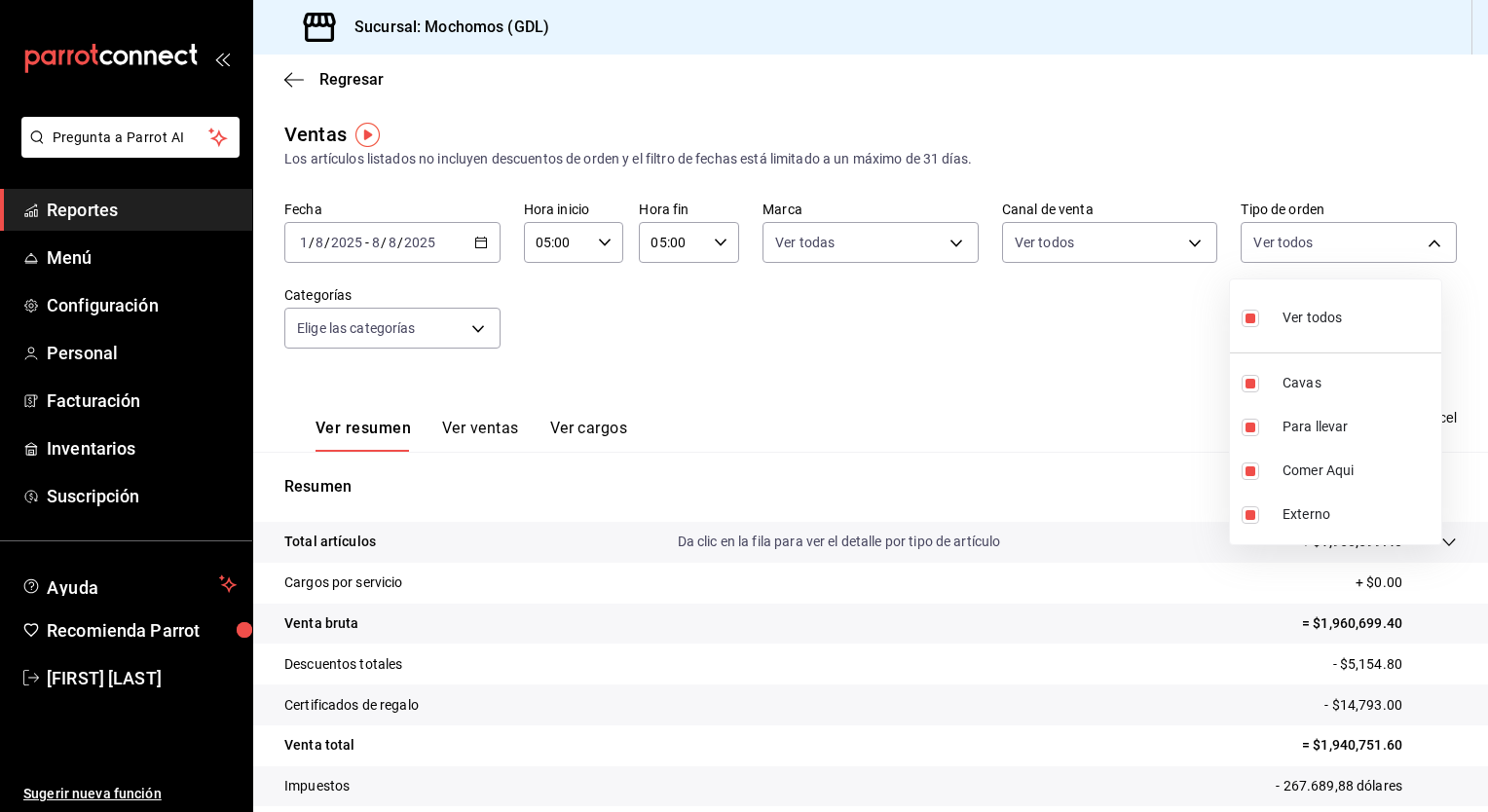click at bounding box center [744, 406] 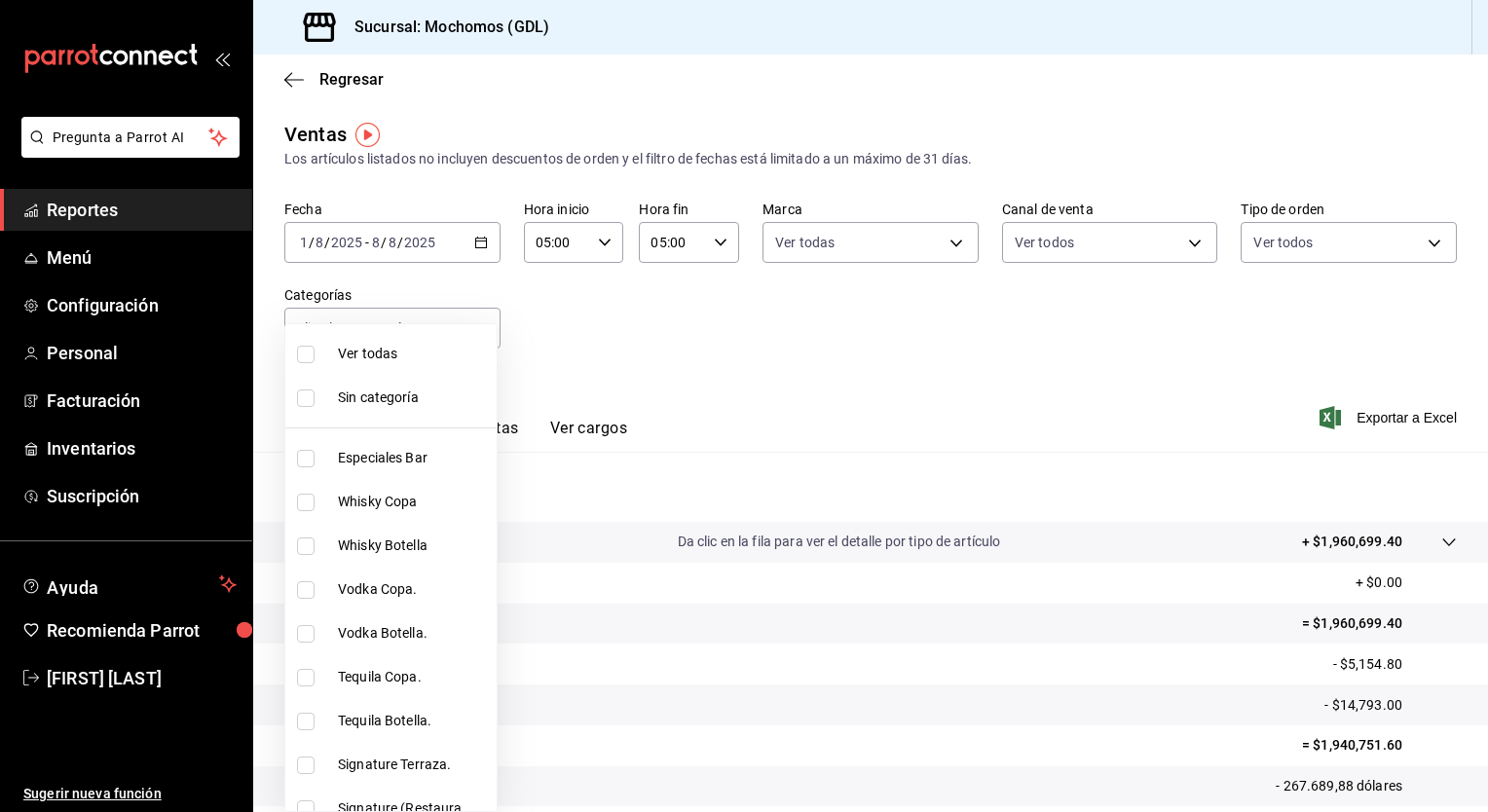click on "Pregunta a Parrot AI Reportes   Menú   Configuración   Personal   Facturación   Inventarios   Suscripción   Ayuda Recomienda Parrot   [FIRST] [LAST]   Sugerir nueva función   Sucursal: Mochomos ([CITY]) Regresar Ventas Los artículos listados no incluyen descuentos de orden y el filtro de fechas está limitado a un máximo de 31 días. Fecha [DATE] [DATE] - [DATE] [DATE] Hora inicio 05:00 Hora inicio Hora fin 05:00 Hora fin Marca Ver todas [UUID],[UUID] Canal de venta Ver todos PARROT,UBER_EATS,RAPPI,DIDI_FOOD,ONLINE Tipo de orden Ver todos [UUID],[UUID],[UUID],EXTERNAL Categorías Elige las categorías Ver resumen Ver ventas Ver cargos Exportar a Excel Resumen Total artículos Da clic en la fila para ver el detalle por tipo de artículo + $1,960,699.40 Cargos por servicio + $0.00 Venta bruta = $1,960,699.40 Descuentos totales - $5,154.80" at bounding box center (744, 406) 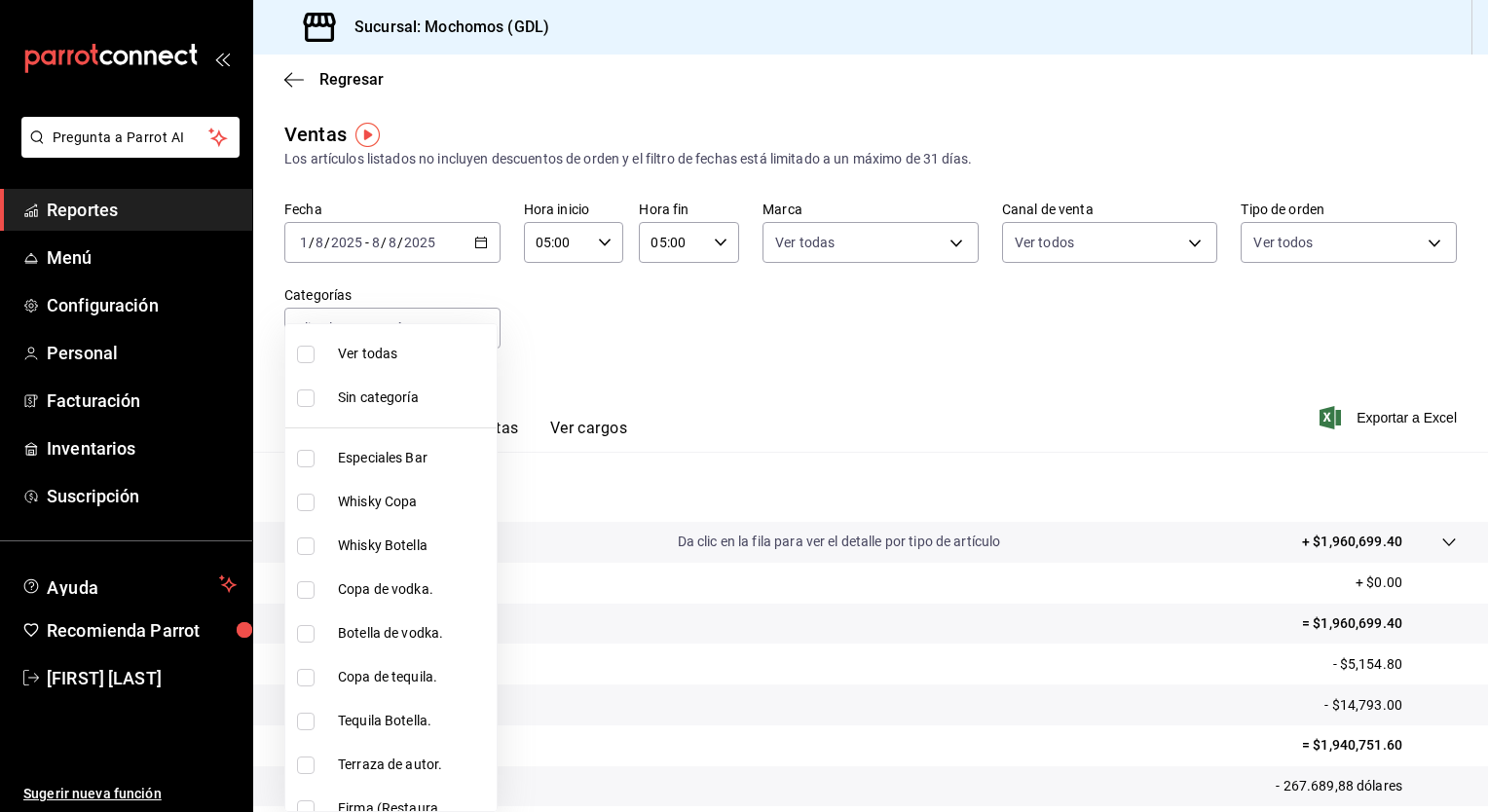 click on "Ver todas" at bounding box center (413, 353) 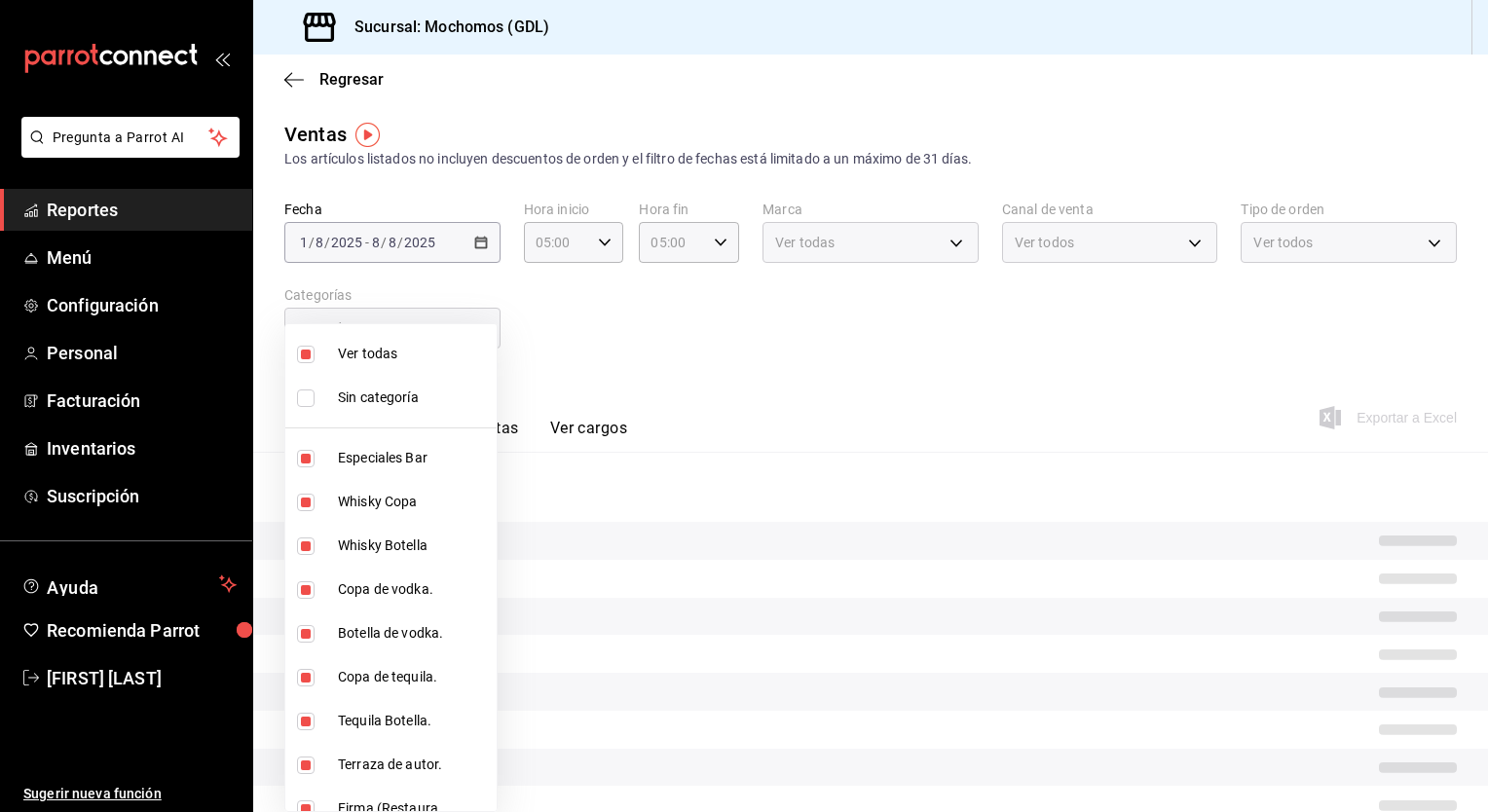 click at bounding box center [744, 406] 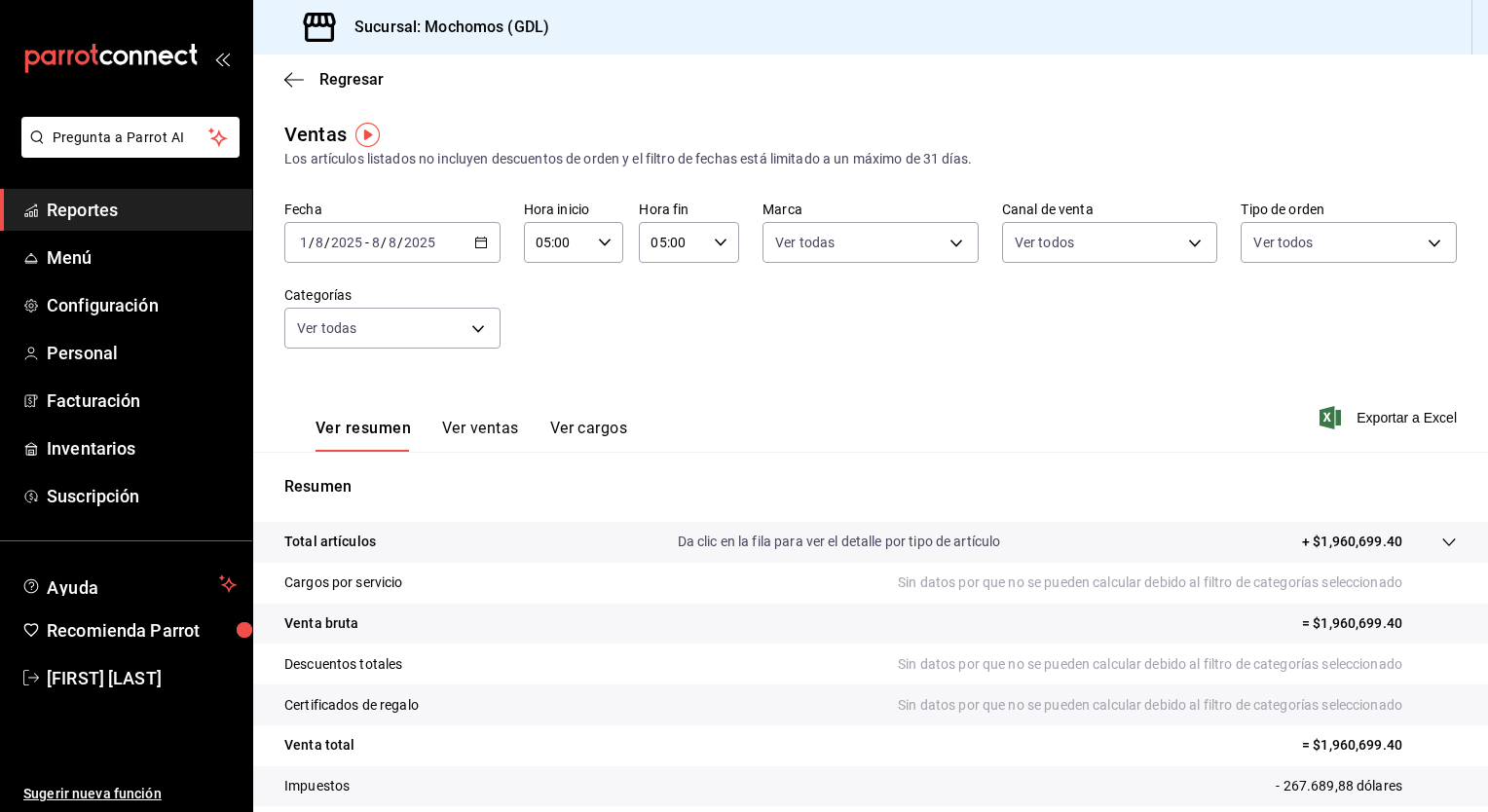 click on "Exportar a Excel" at bounding box center (1406, 418) 